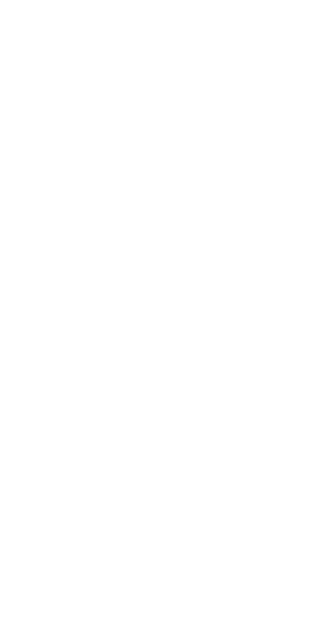 scroll, scrollTop: 0, scrollLeft: 0, axis: both 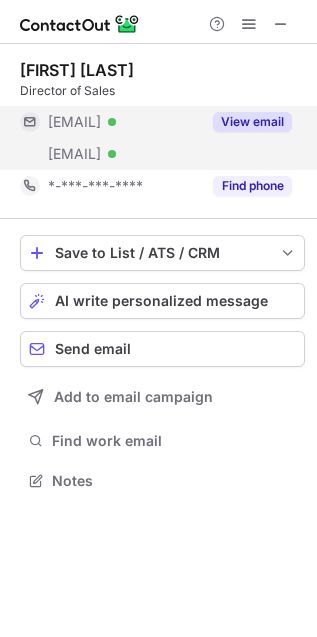 click on "View email" at bounding box center (252, 122) 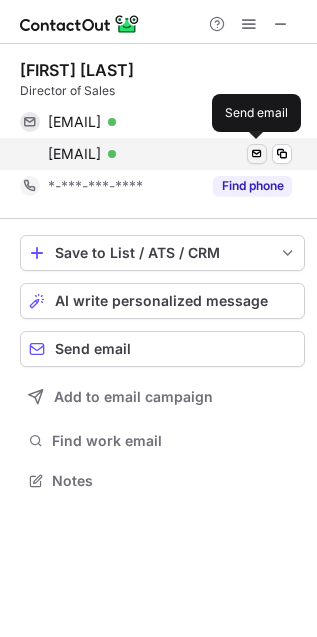 click at bounding box center [257, 154] 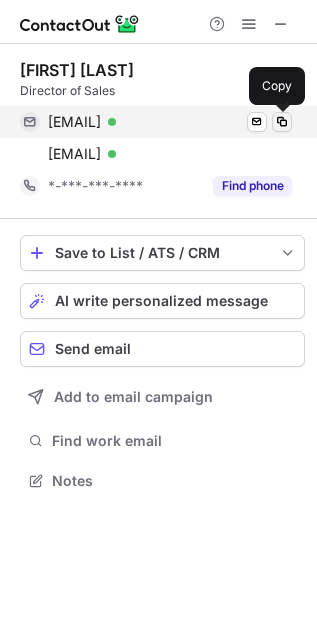 click at bounding box center [282, 122] 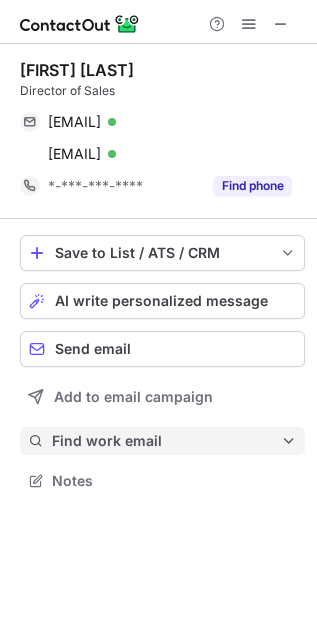 type 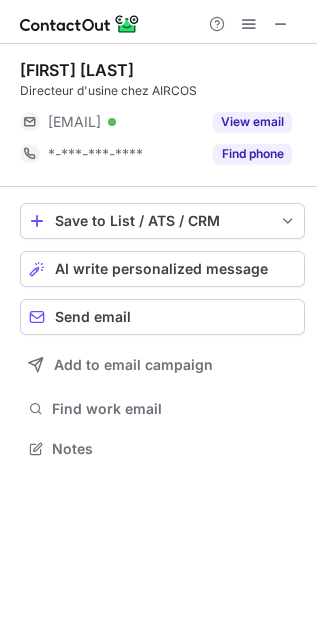 scroll, scrollTop: 442, scrollLeft: 317, axis: both 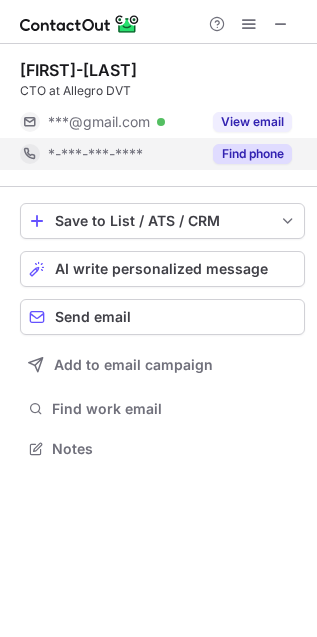 click on "Find phone" at bounding box center (252, 154) 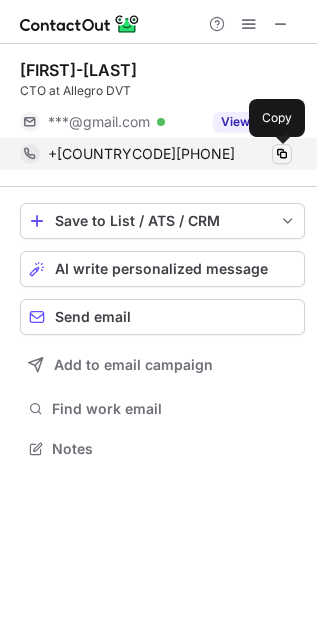 click at bounding box center (282, 154) 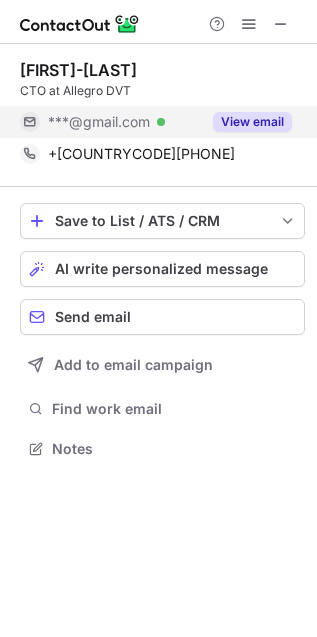 click on "View email" at bounding box center [252, 122] 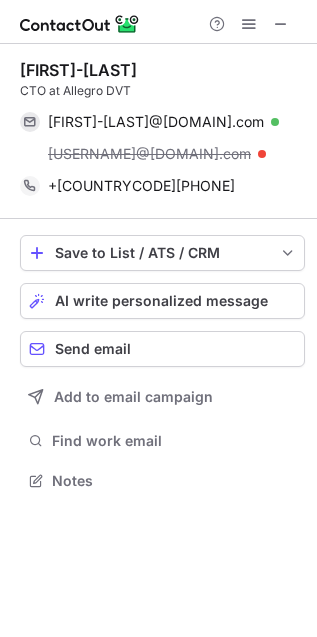 scroll, scrollTop: 9, scrollLeft: 9, axis: both 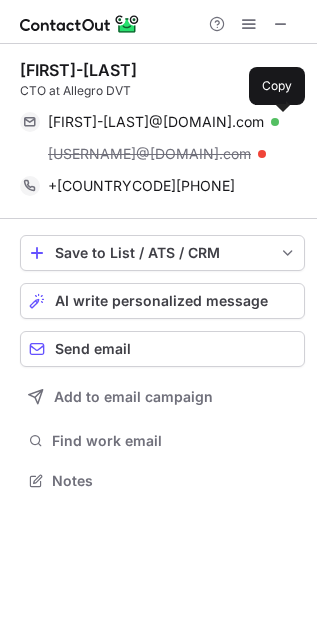 drag, startPoint x: 284, startPoint y: 121, endPoint x: 313, endPoint y: 142, distance: 35.805027 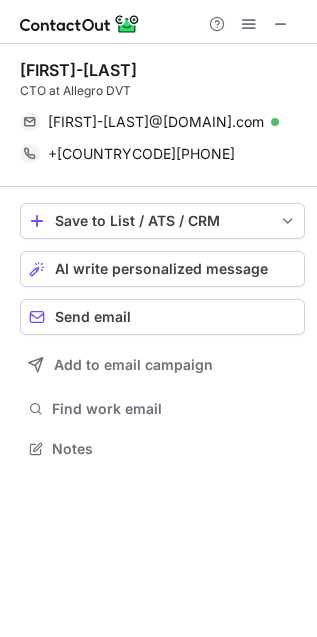 scroll, scrollTop: 442, scrollLeft: 317, axis: both 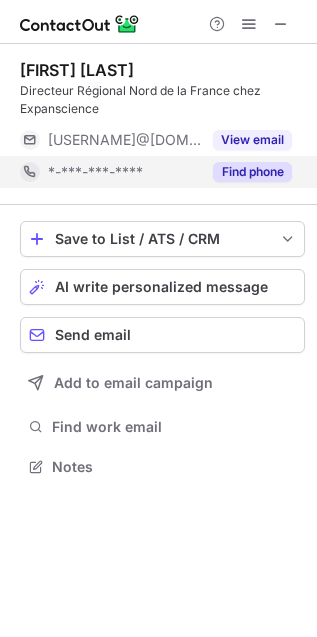 click on "Find phone" at bounding box center [246, 172] 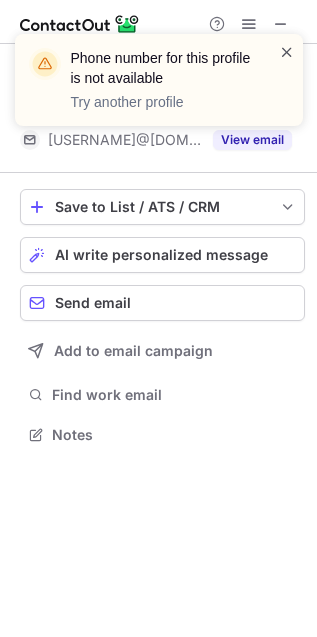 scroll, scrollTop: 421, scrollLeft: 317, axis: both 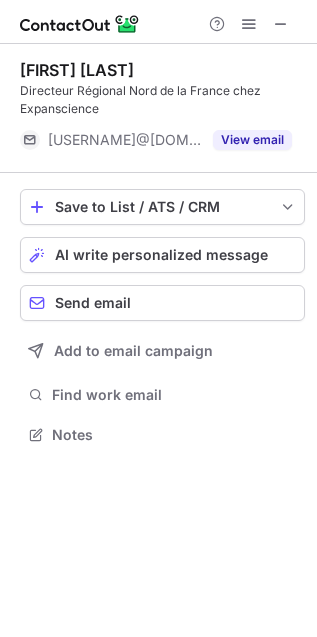 click on "Phone number for this profile is not available Try another profile" at bounding box center (159, 88) 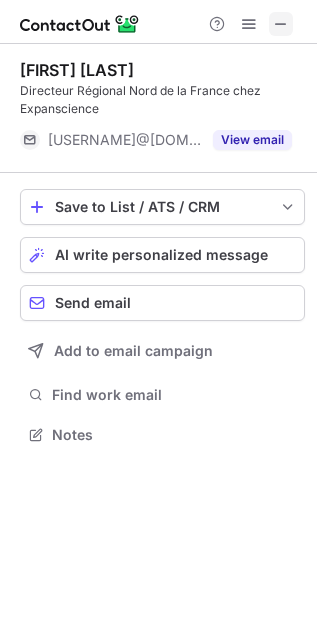 click at bounding box center [281, 24] 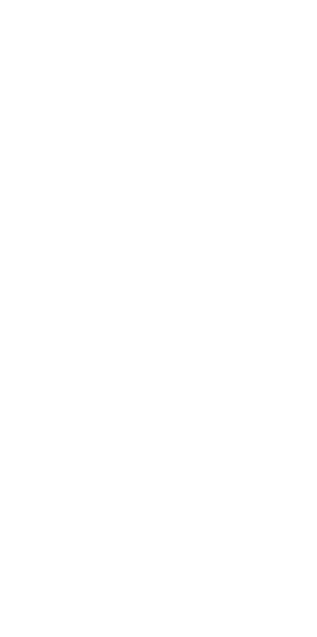 scroll, scrollTop: 0, scrollLeft: 0, axis: both 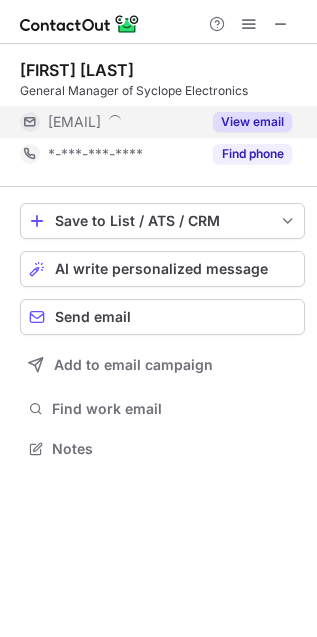 click on "View email" at bounding box center [252, 122] 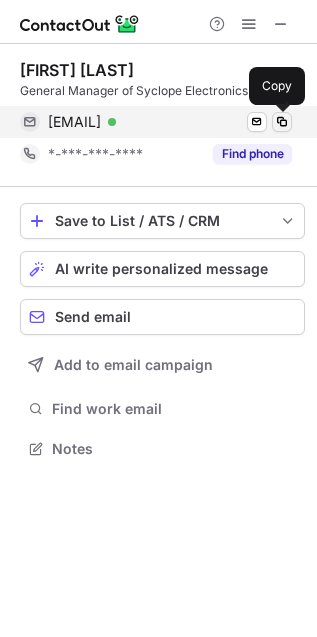 click at bounding box center [282, 122] 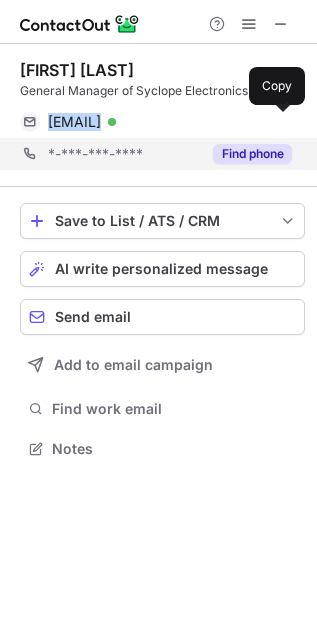 type 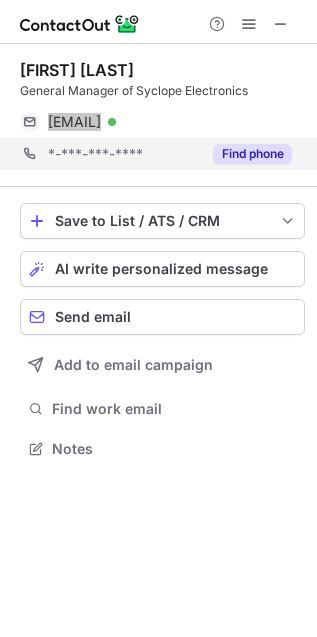scroll, scrollTop: 434, scrollLeft: 317, axis: both 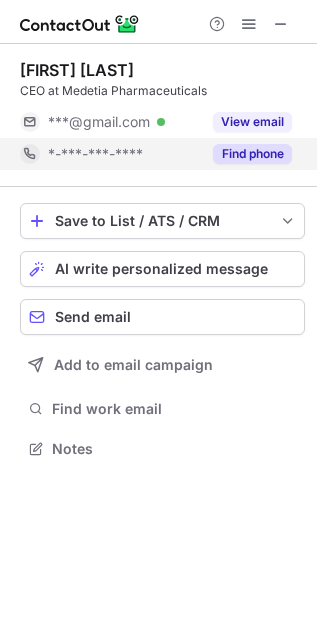 click on "Find phone" at bounding box center [252, 154] 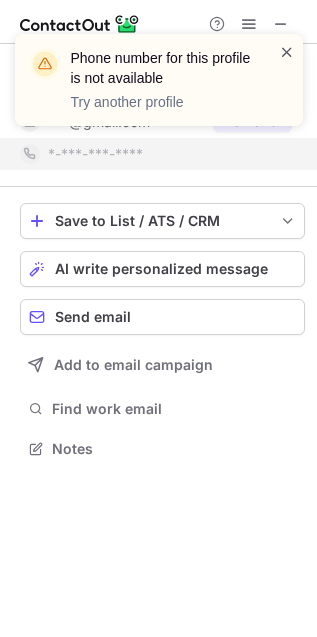 click at bounding box center [287, 52] 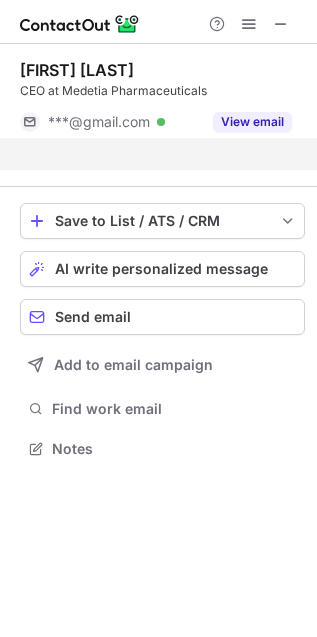 scroll, scrollTop: 402, scrollLeft: 317, axis: both 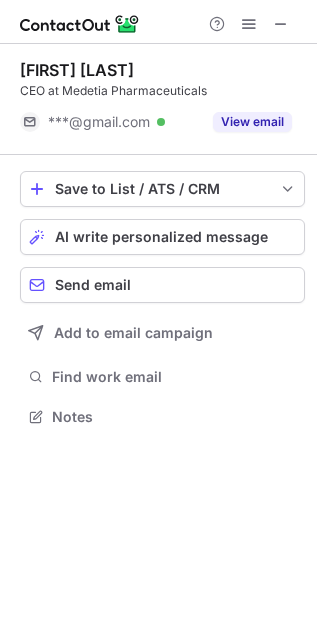 click at bounding box center [281, 24] 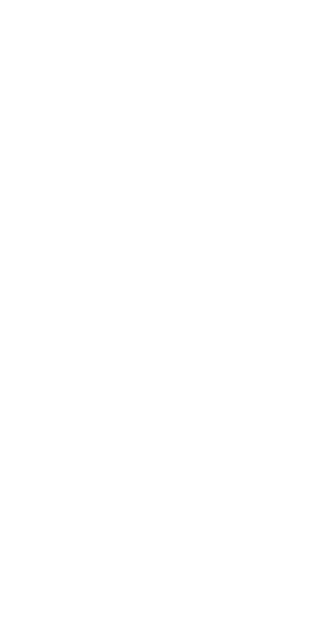 scroll, scrollTop: 0, scrollLeft: 0, axis: both 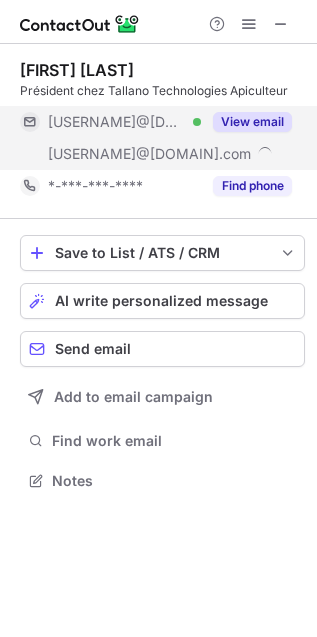 click on "View email" at bounding box center [252, 122] 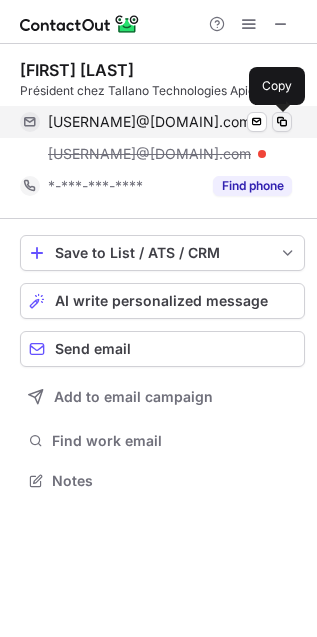 click at bounding box center [282, 122] 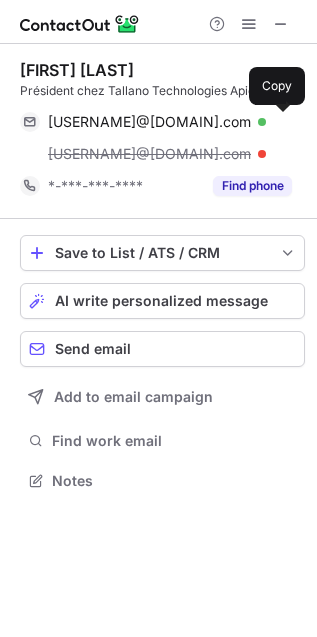 type 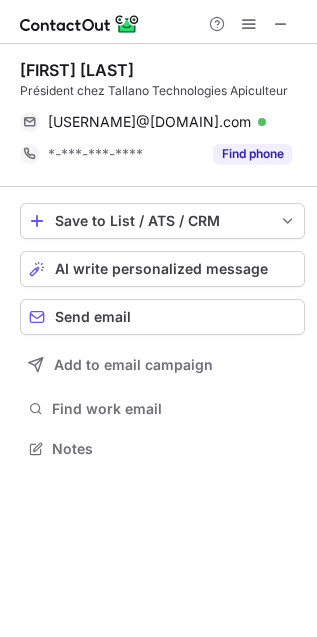scroll, scrollTop: 434, scrollLeft: 317, axis: both 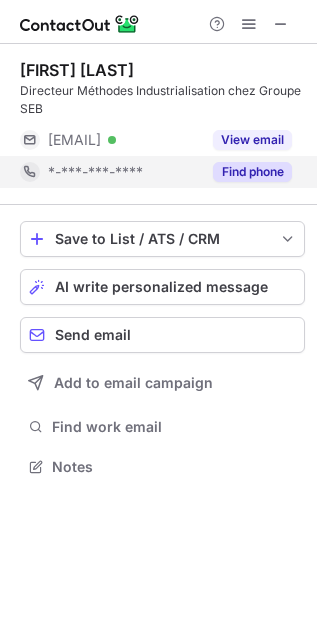 click on "Find phone" at bounding box center (252, 172) 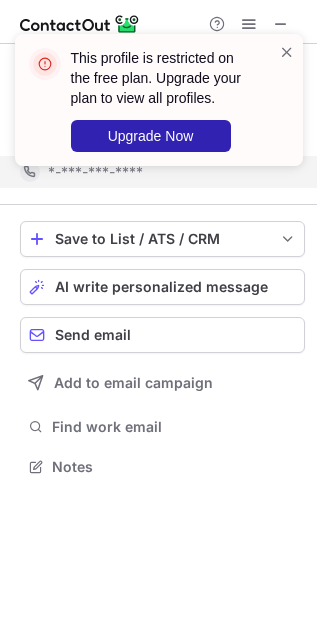 click on "This profile is restricted on the free plan. Upgrade your plan to view all profiles. Upgrade Now" at bounding box center [159, 100] 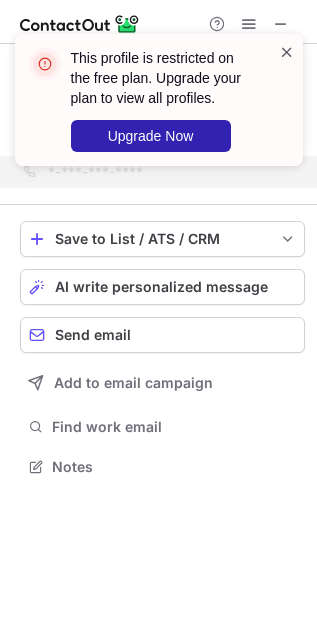 click at bounding box center (287, 52) 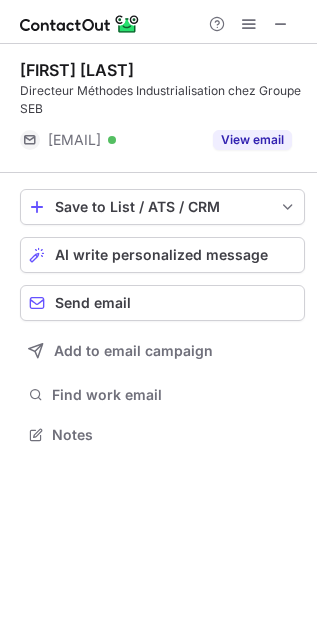 scroll, scrollTop: 421, scrollLeft: 317, axis: both 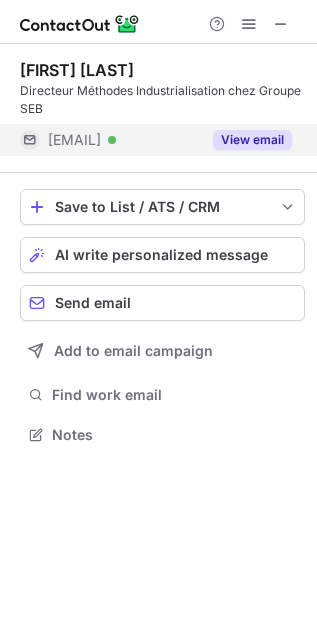 click on "View email" at bounding box center [252, 140] 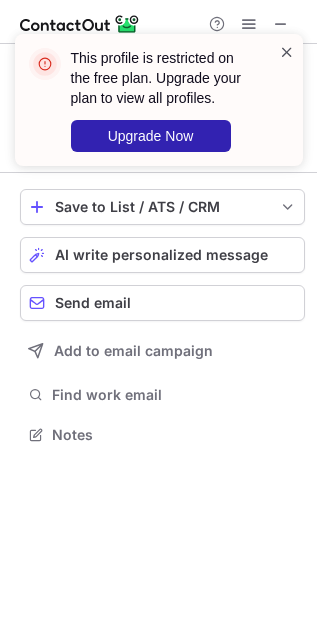 click at bounding box center [287, 52] 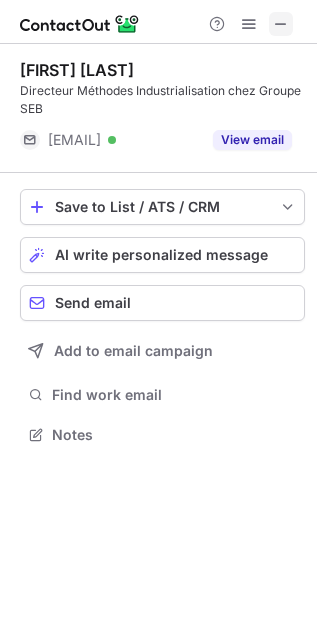 click at bounding box center [281, 24] 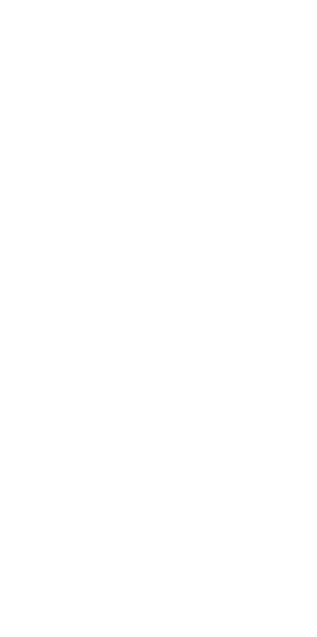 scroll, scrollTop: 0, scrollLeft: 0, axis: both 